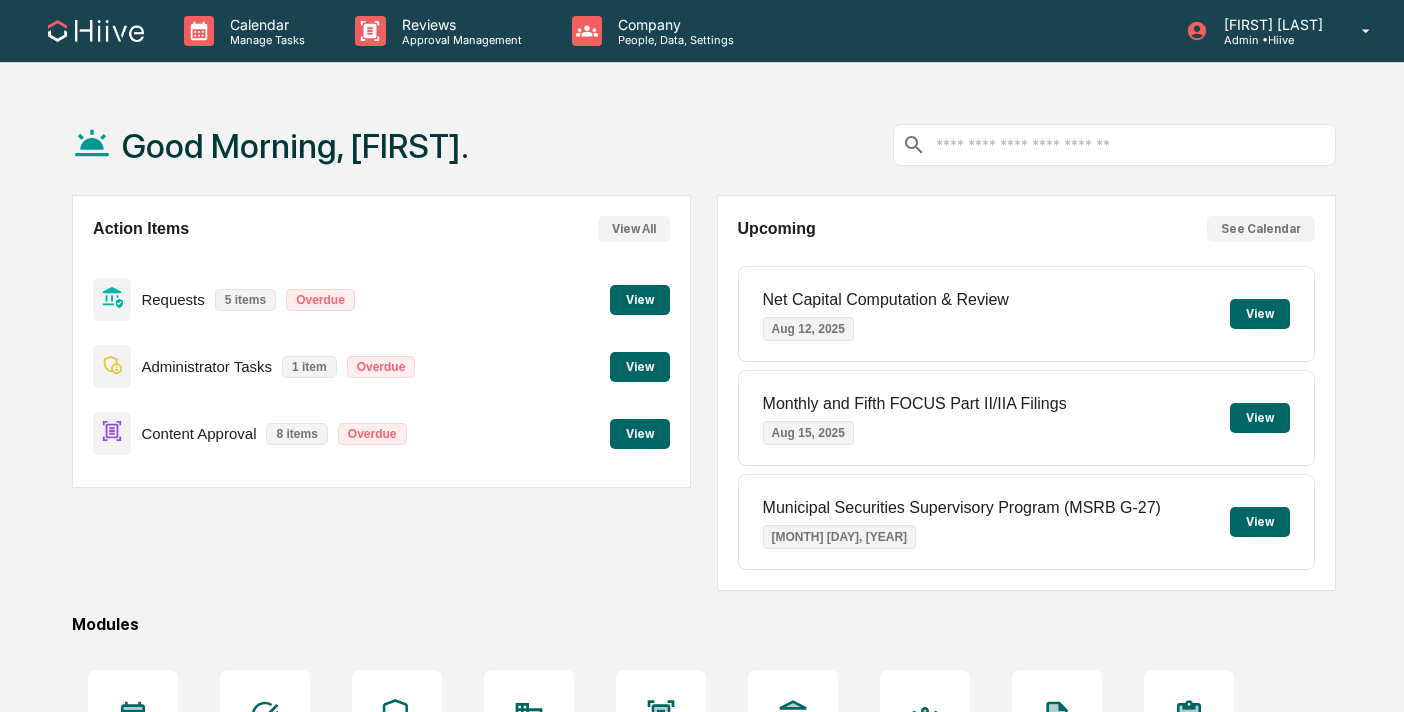 scroll, scrollTop: 0, scrollLeft: 0, axis: both 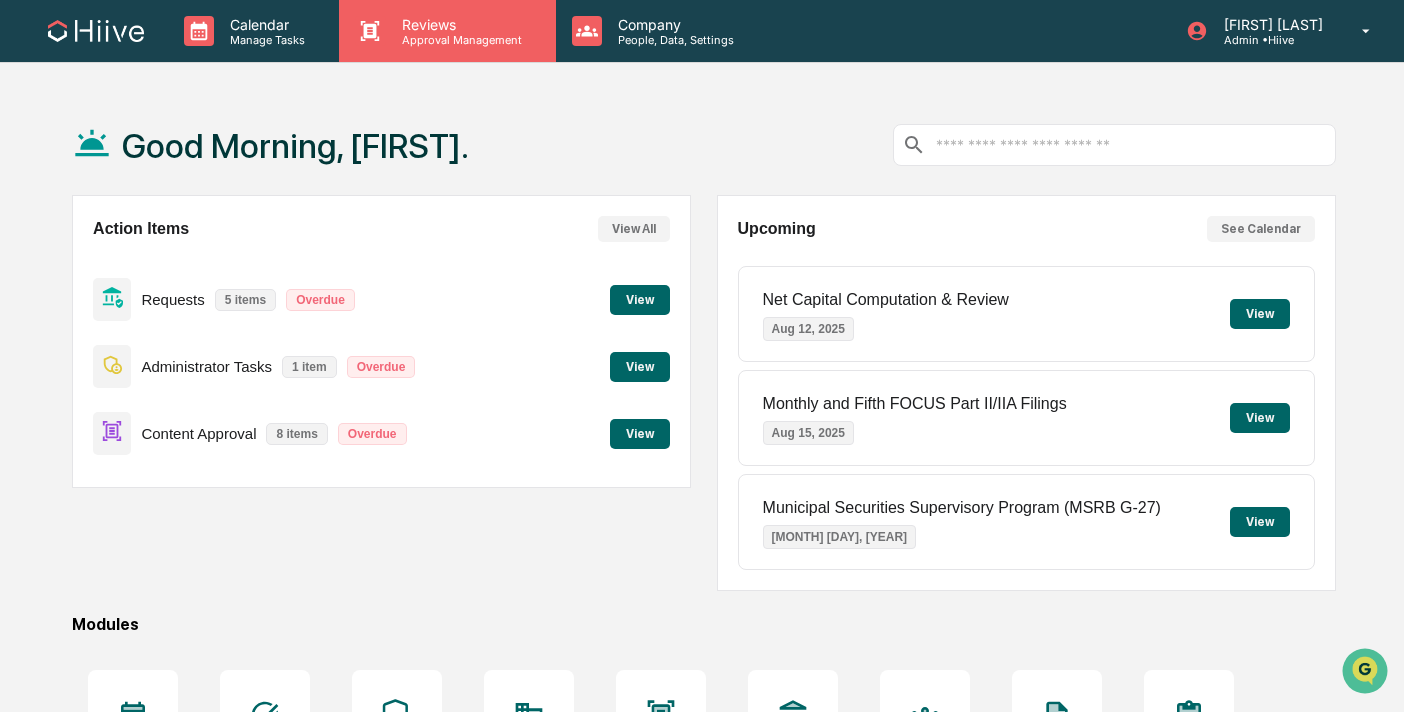 click on "Reviews Approval Management" at bounding box center [447, 31] 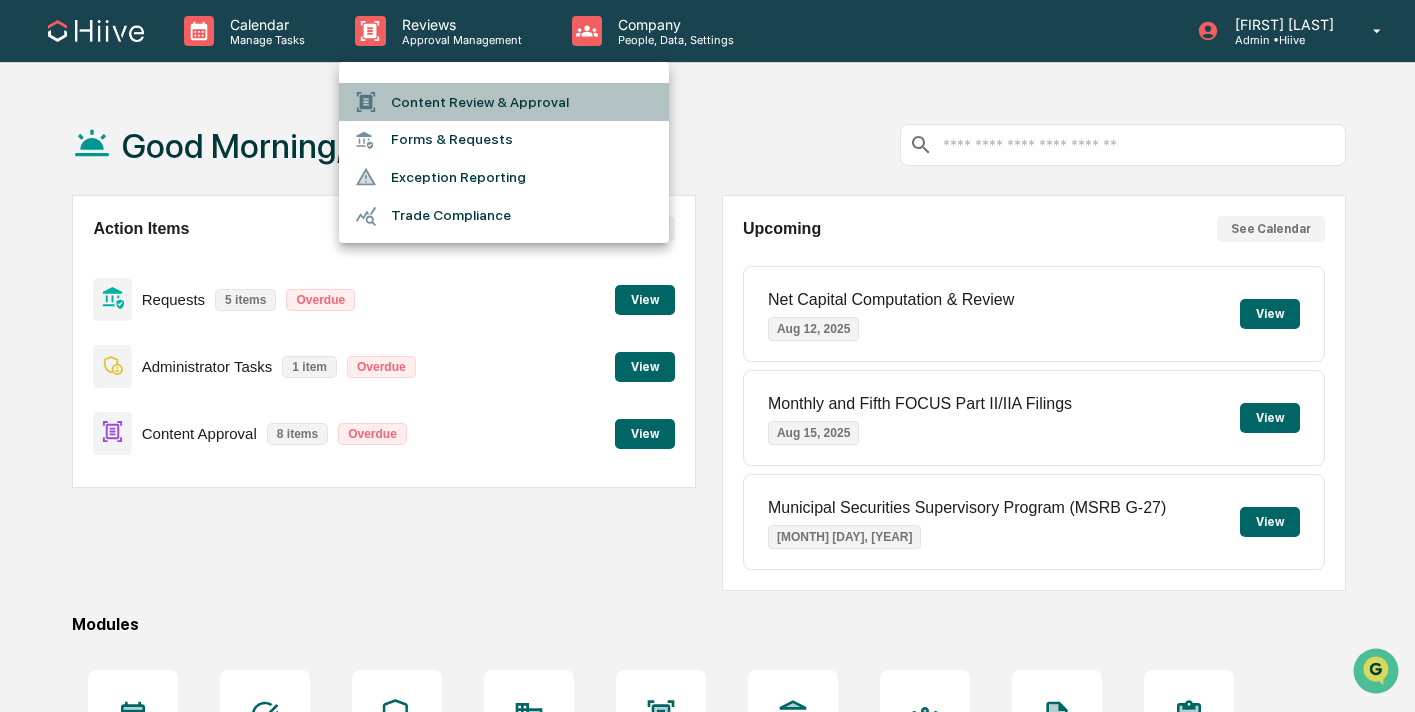 click on "Content Review & Approval" at bounding box center [504, 102] 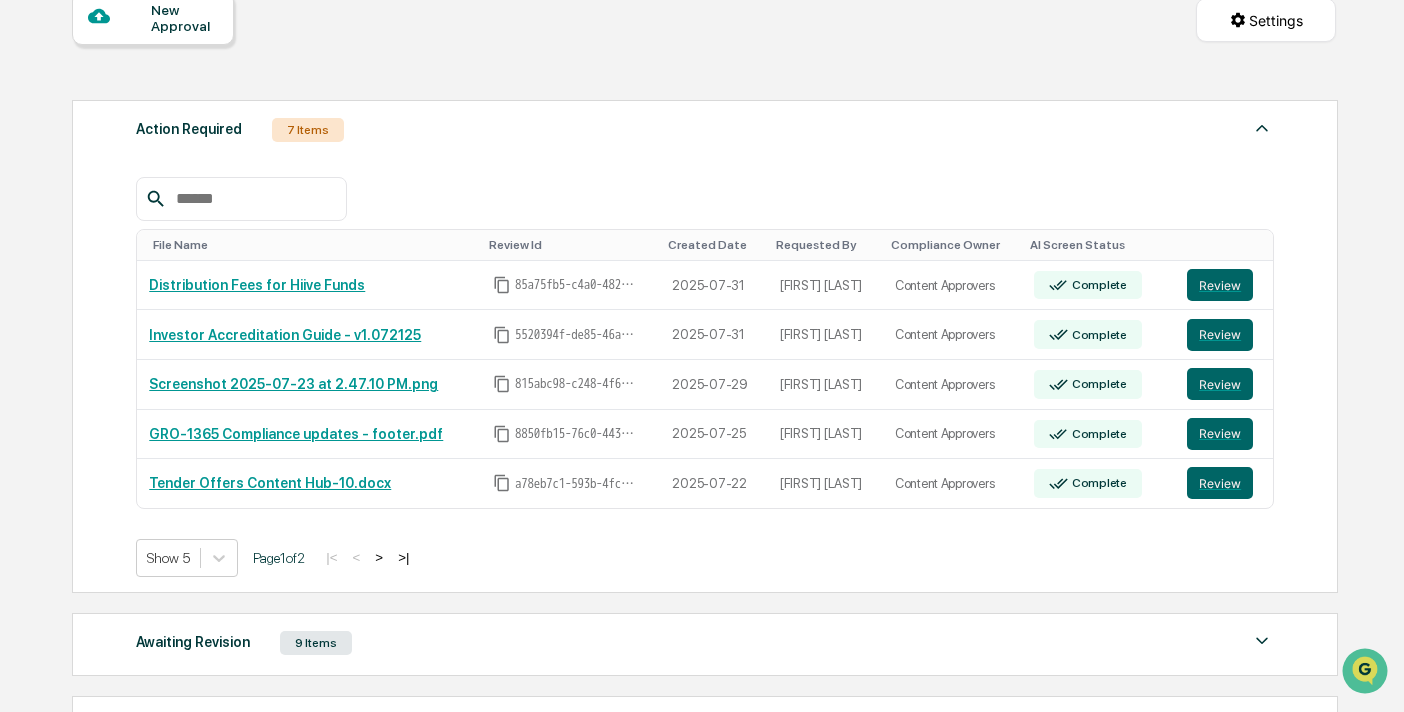 scroll, scrollTop: 201, scrollLeft: 0, axis: vertical 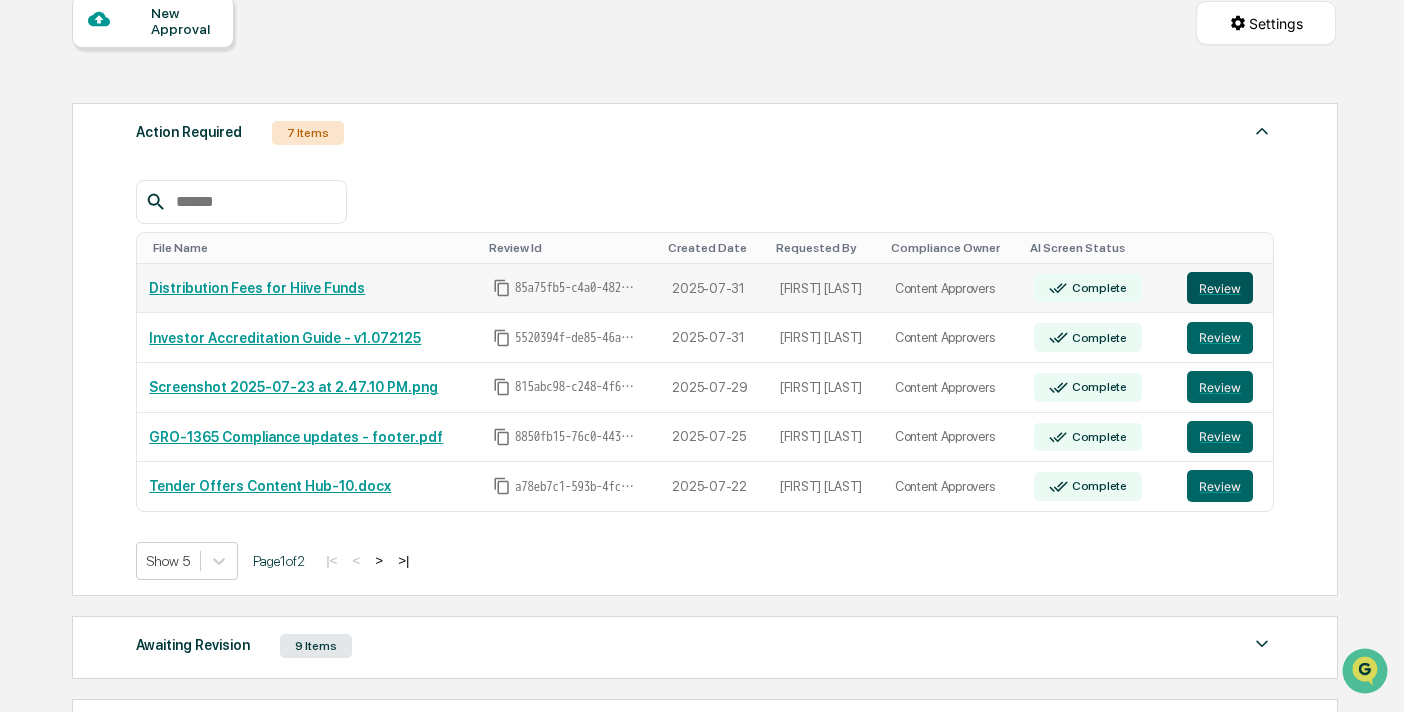 click on "Review" at bounding box center (1220, 288) 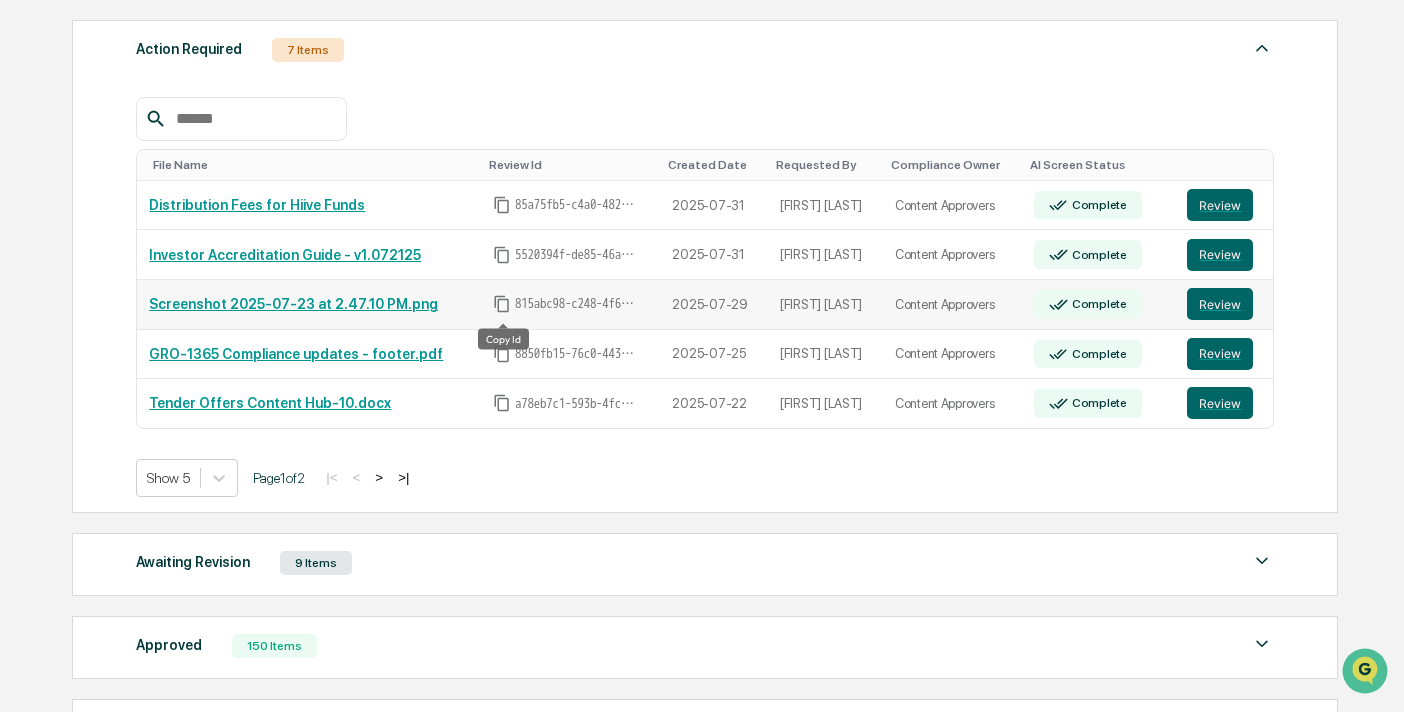 scroll, scrollTop: 361, scrollLeft: 0, axis: vertical 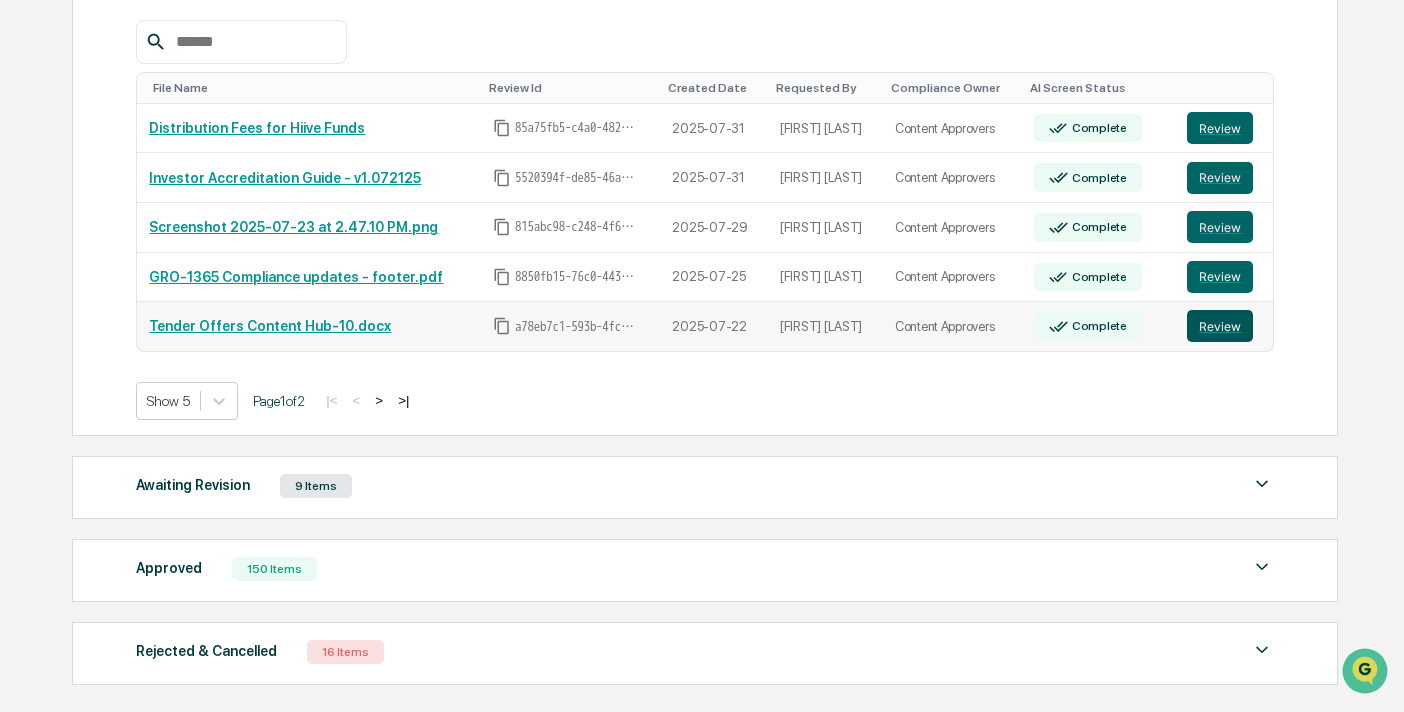 click on "Review" at bounding box center (1220, 326) 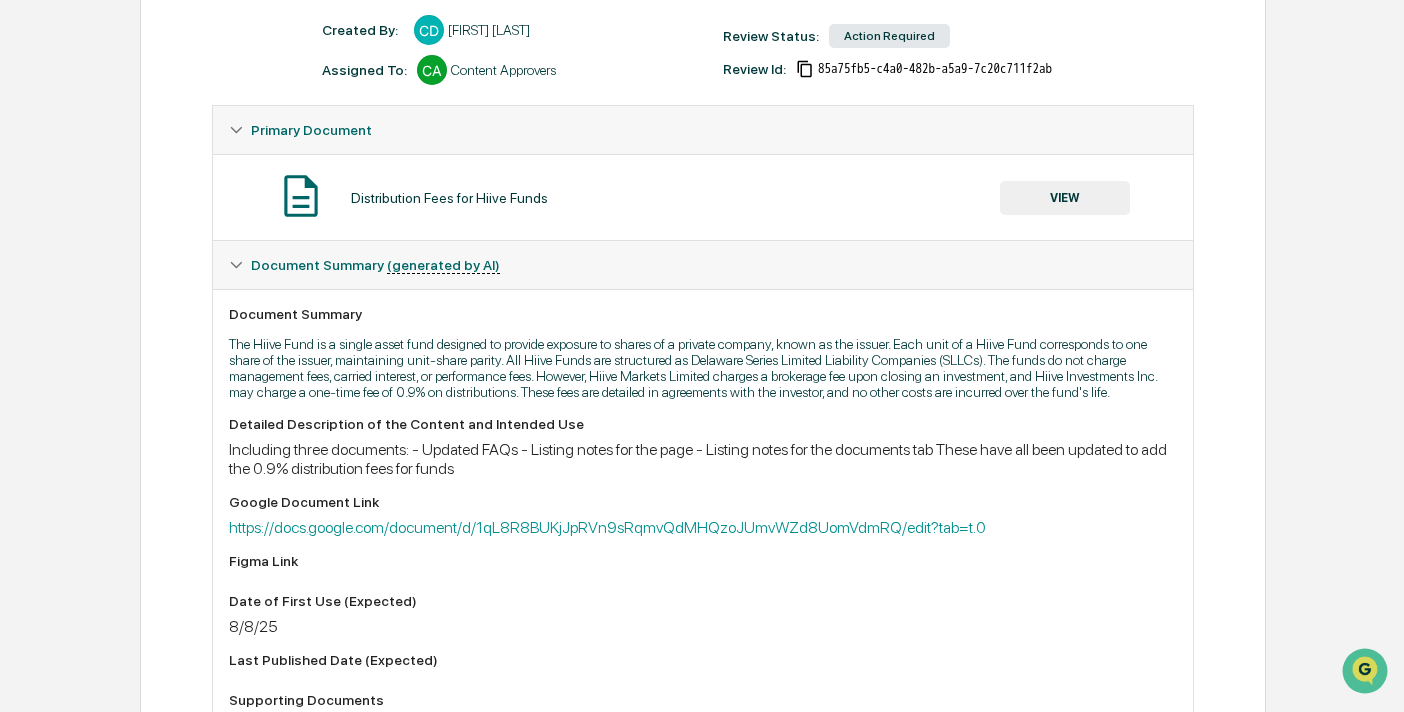 scroll, scrollTop: 134, scrollLeft: 0, axis: vertical 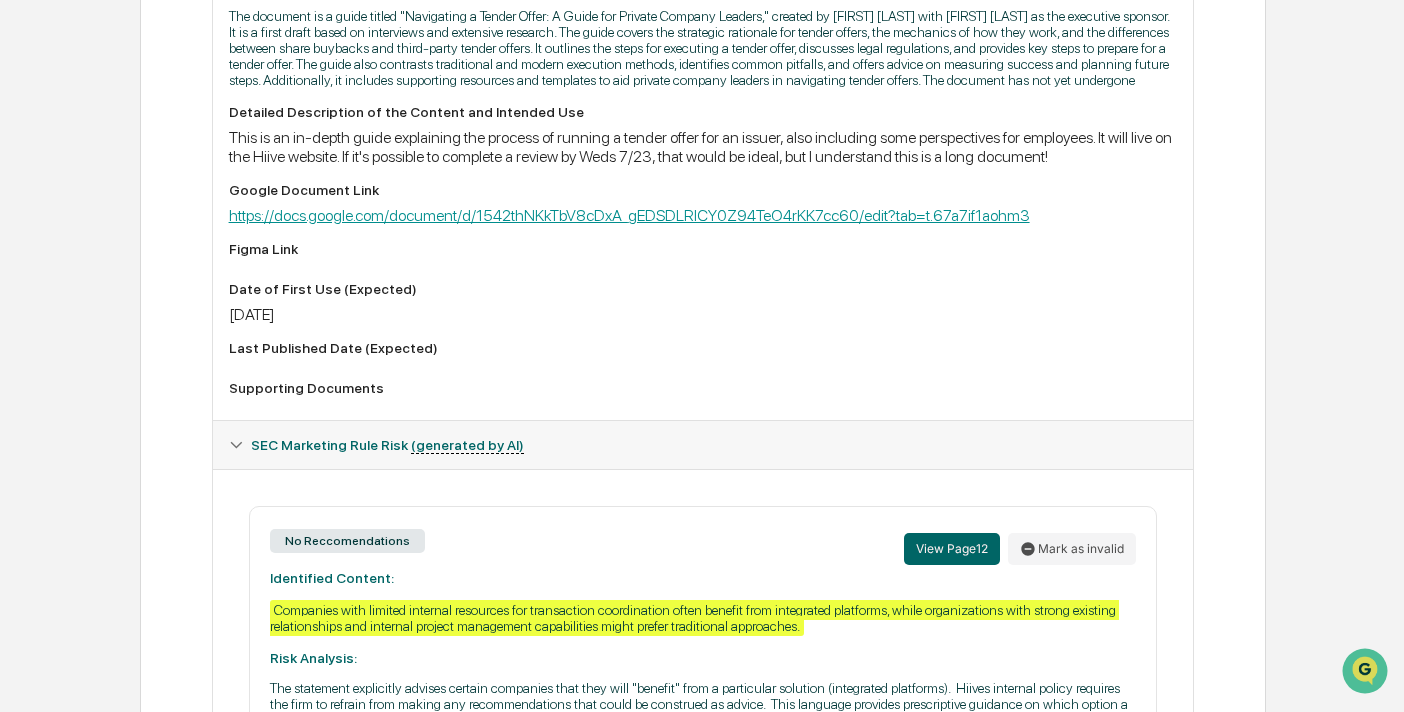 click on "https://docs.google.com/document/d/1542thNKkTbV8cDxA_gEDSDLRlCY0Z94TeO4rKK7cc60/edit?tab=t.67a7if1aohm3" at bounding box center (629, 215) 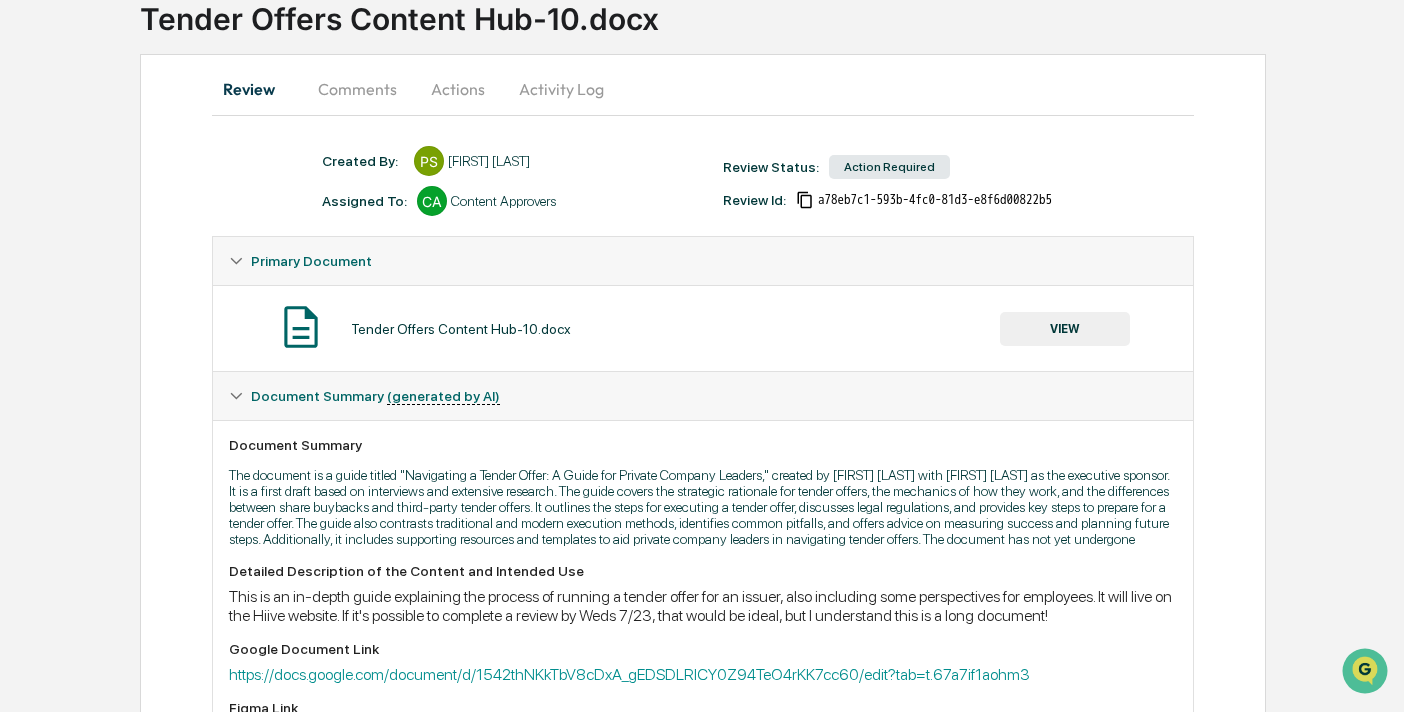 scroll, scrollTop: 96, scrollLeft: 0, axis: vertical 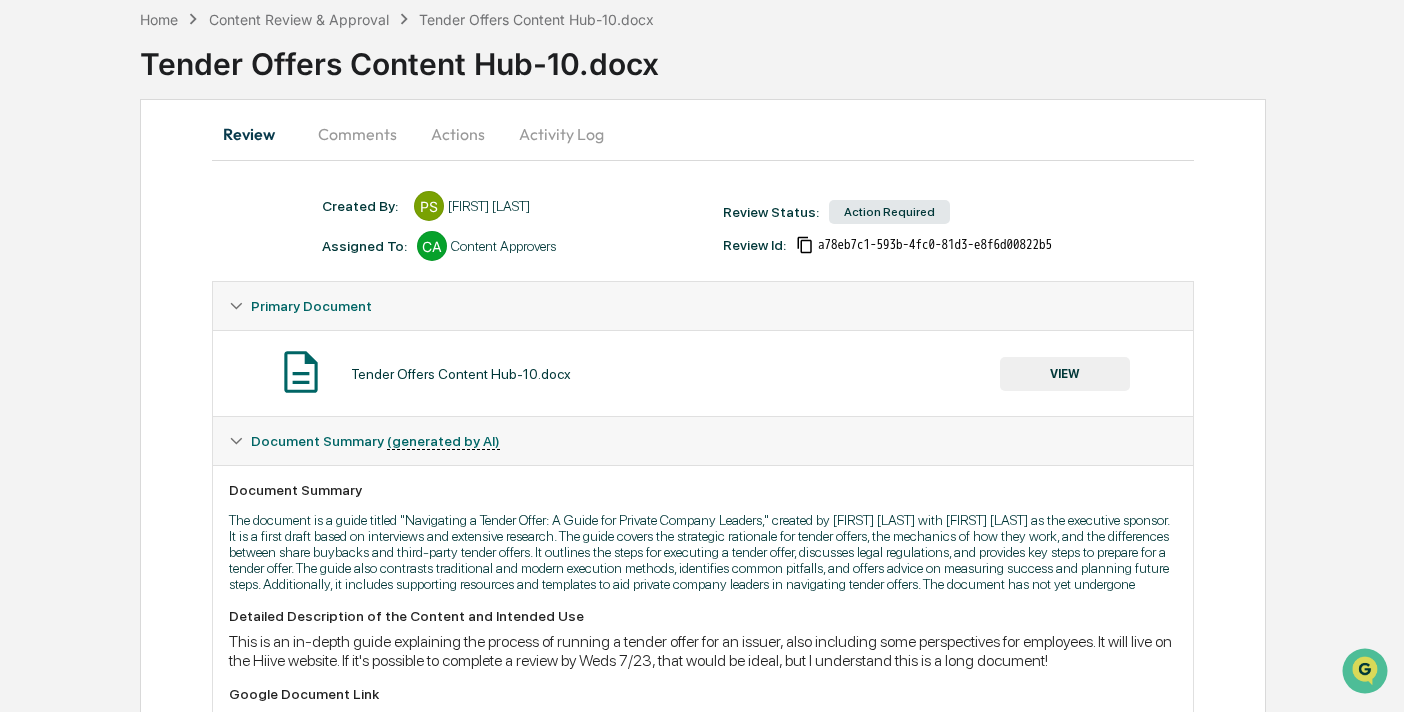 click on "Comments" at bounding box center (357, 134) 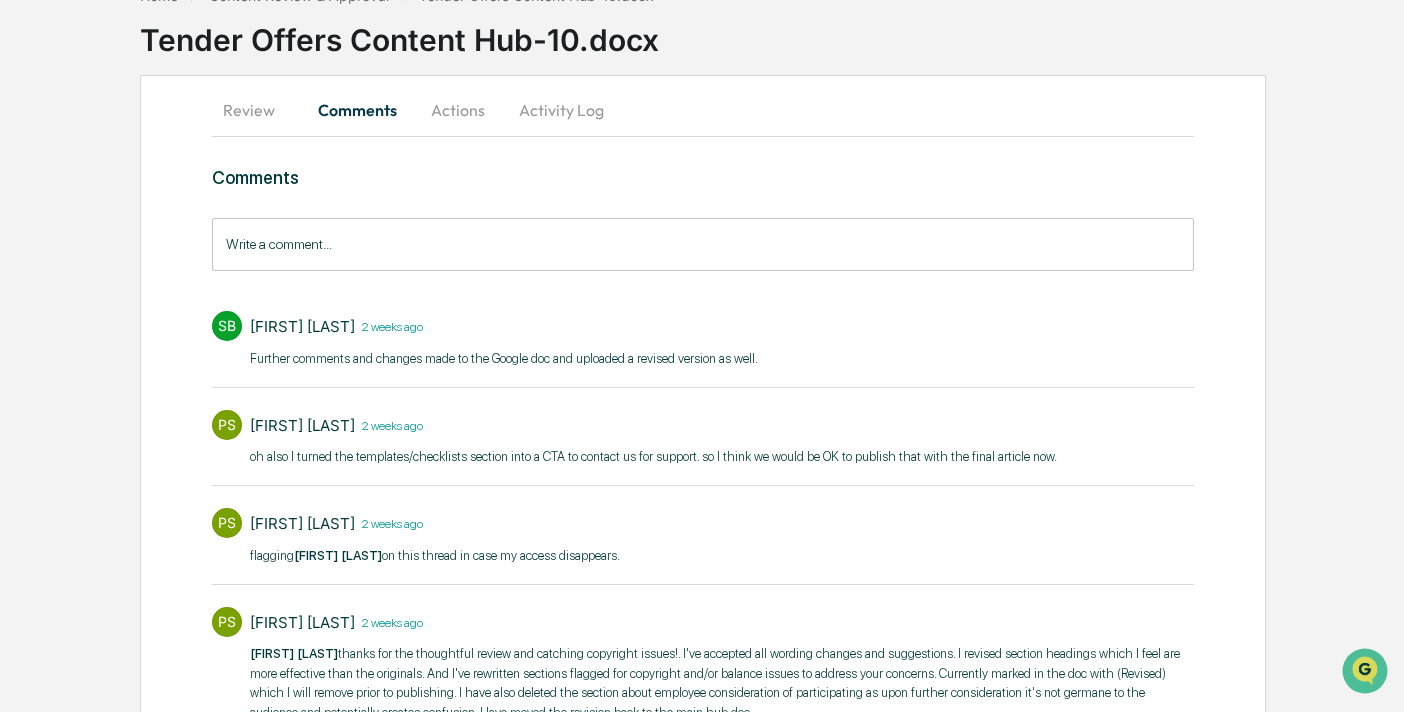scroll, scrollTop: 127, scrollLeft: 0, axis: vertical 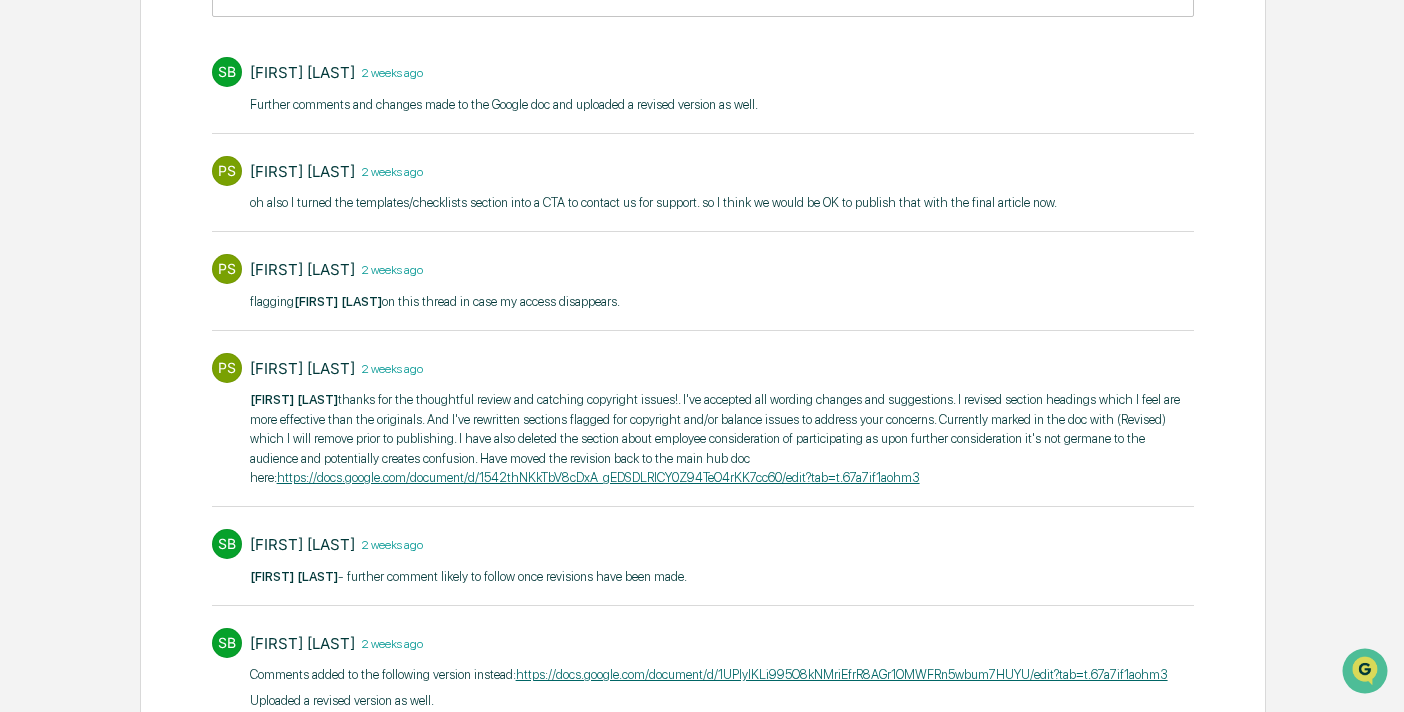 type 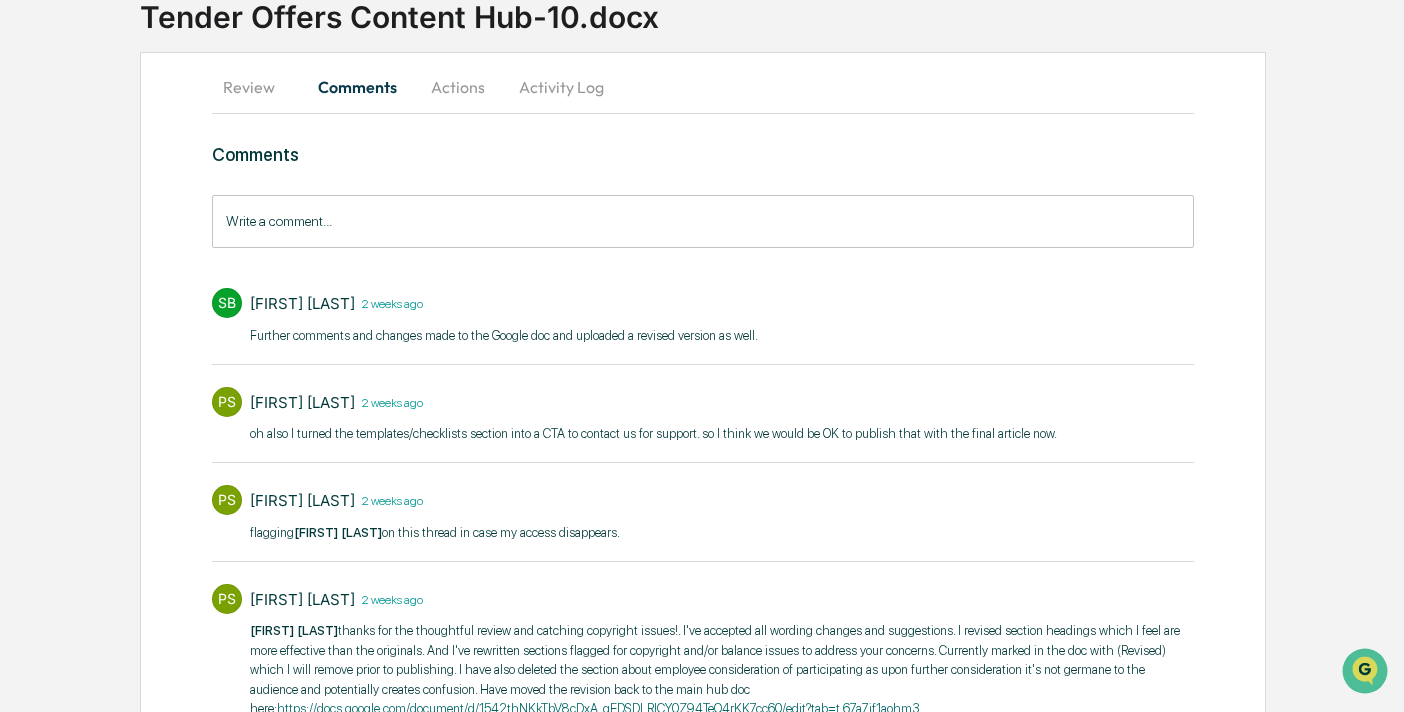 scroll, scrollTop: 0, scrollLeft: 0, axis: both 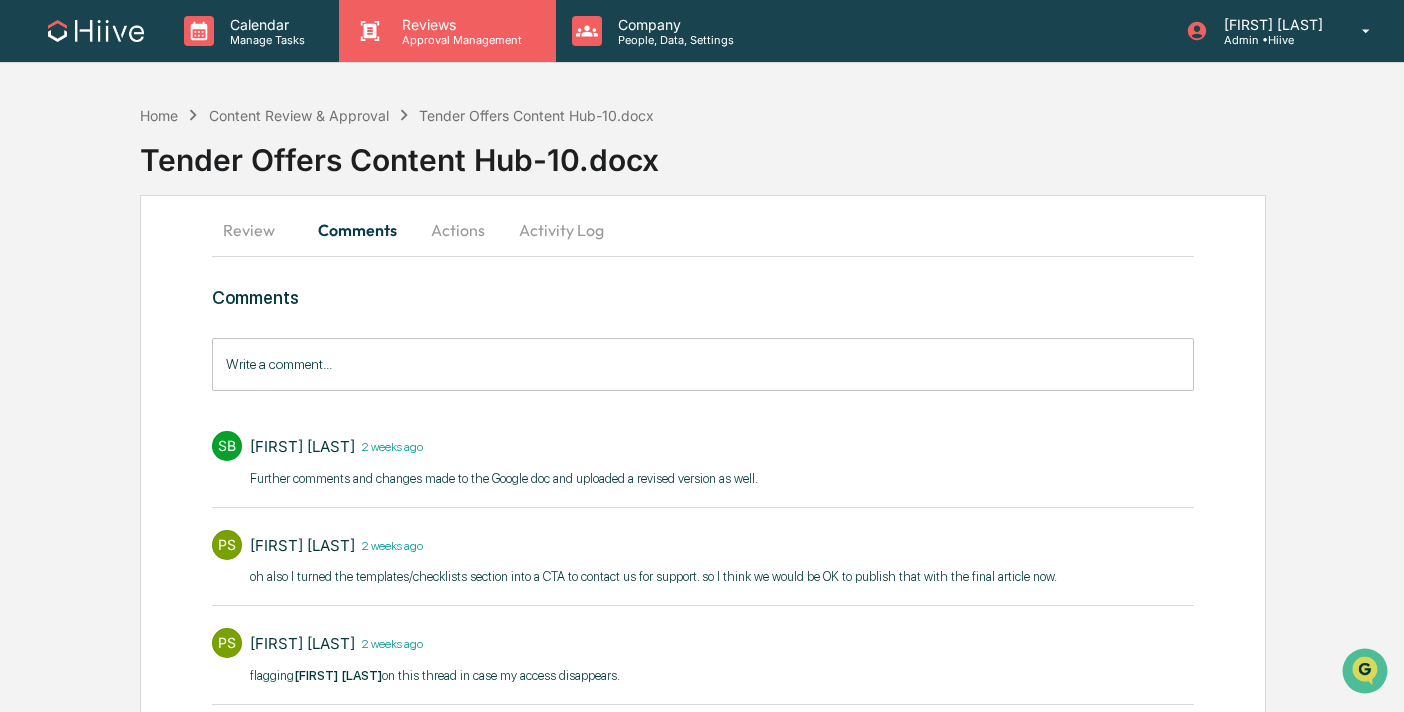 click on "Reviews" at bounding box center (459, 24) 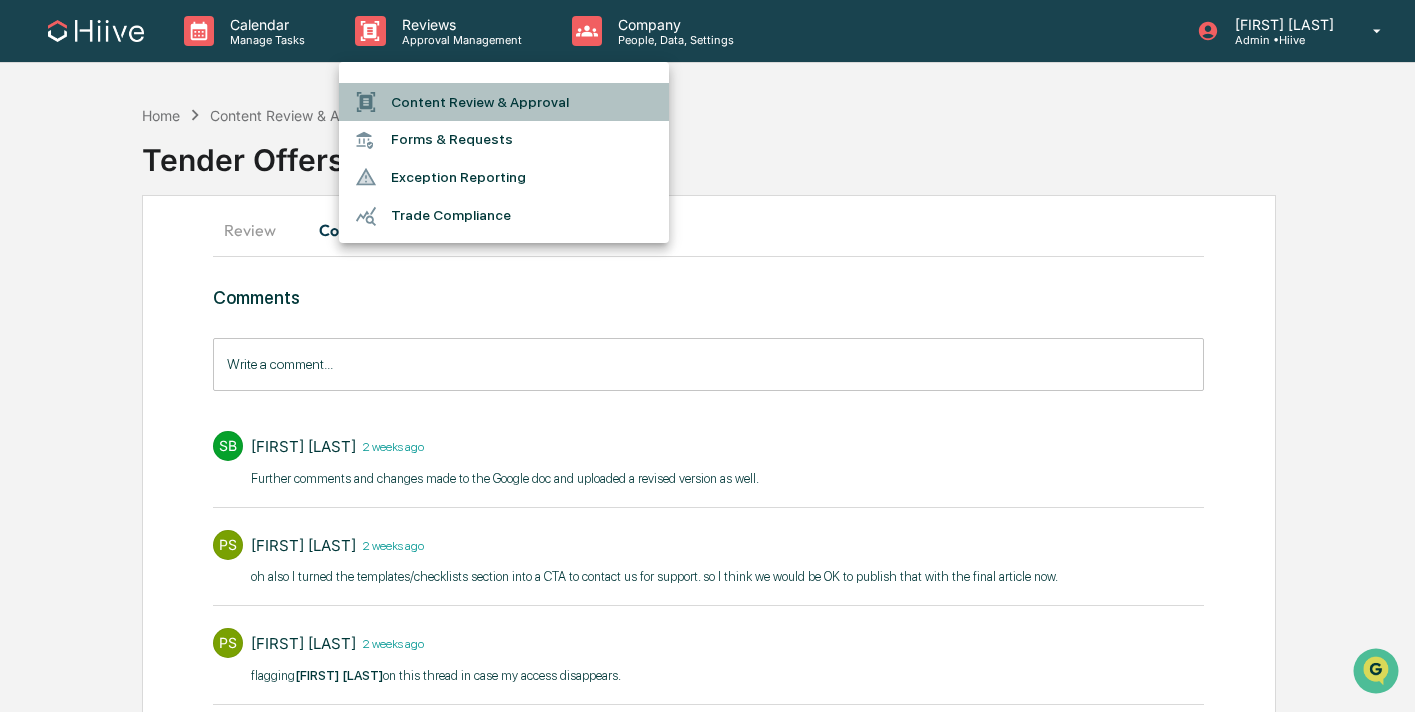 click on "Content Review & Approval" at bounding box center (504, 102) 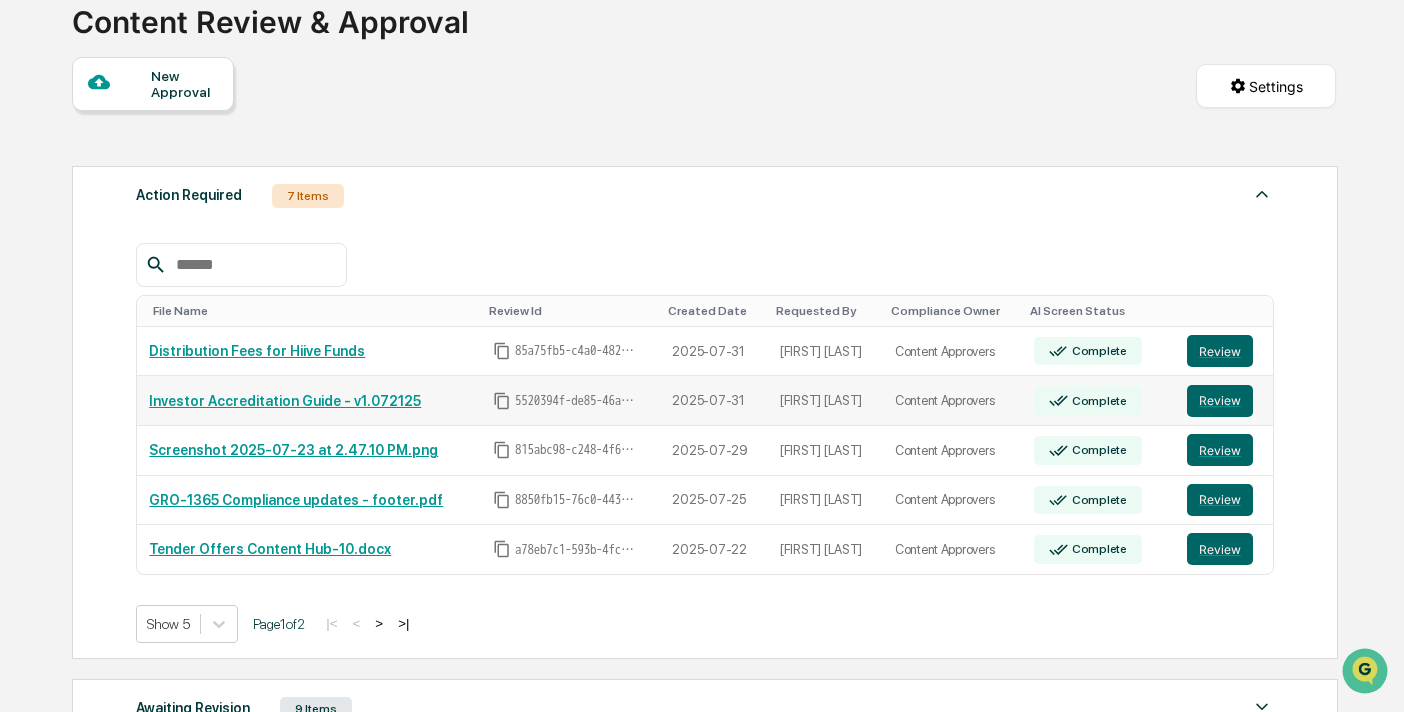 scroll, scrollTop: 198, scrollLeft: 0, axis: vertical 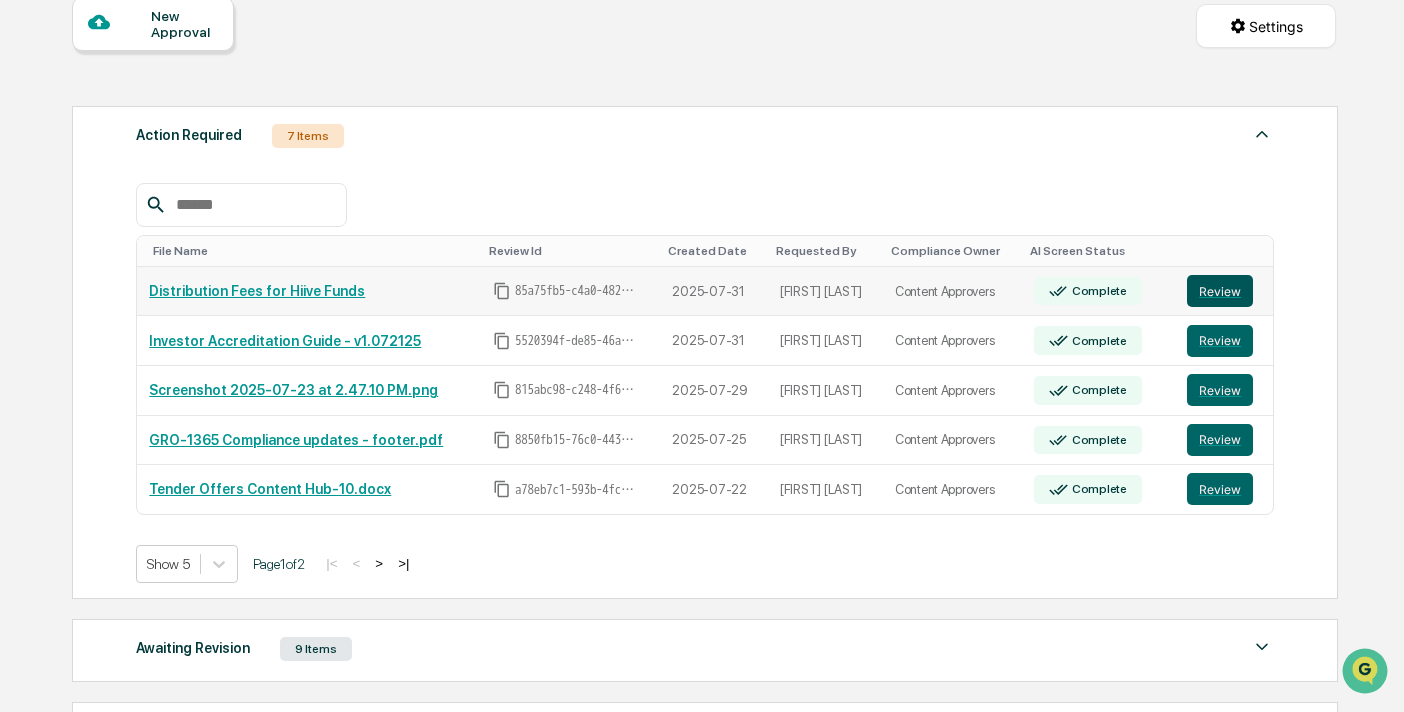 click on "Review" at bounding box center [1220, 291] 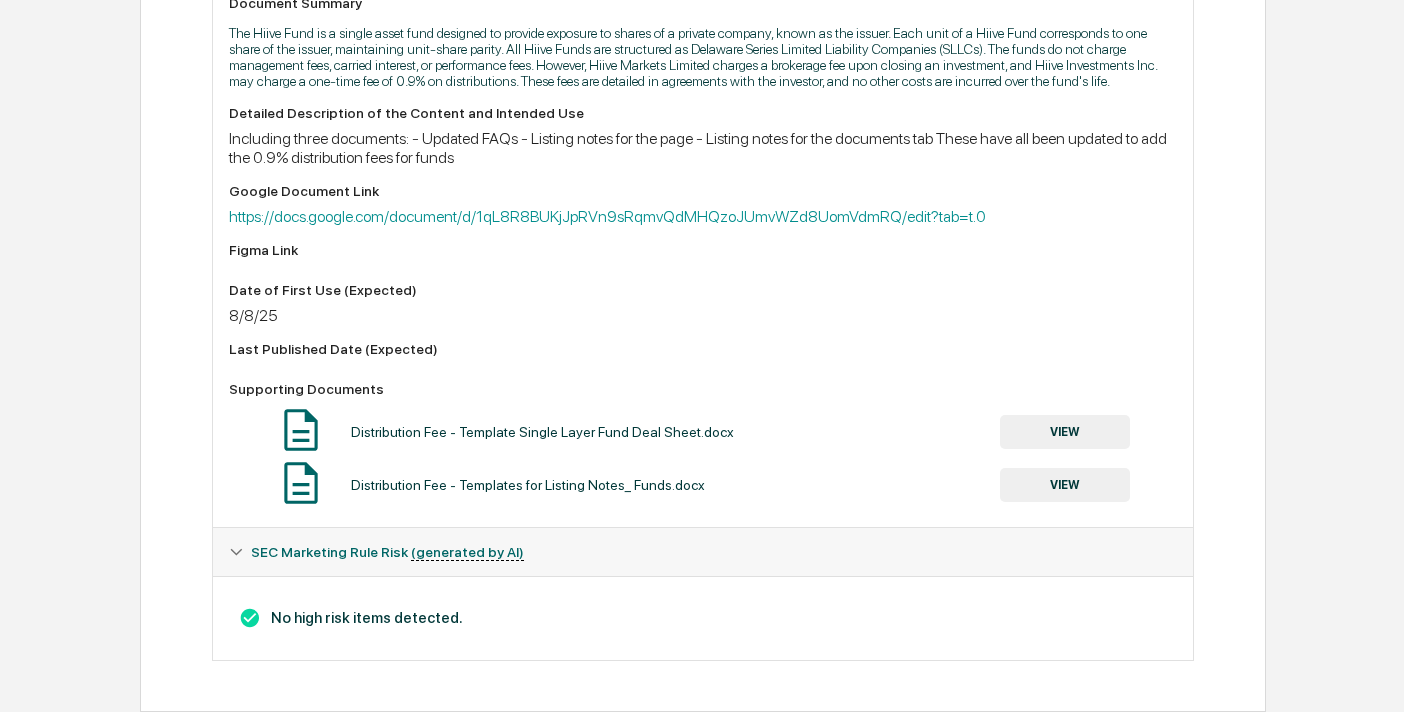 scroll, scrollTop: 0, scrollLeft: 0, axis: both 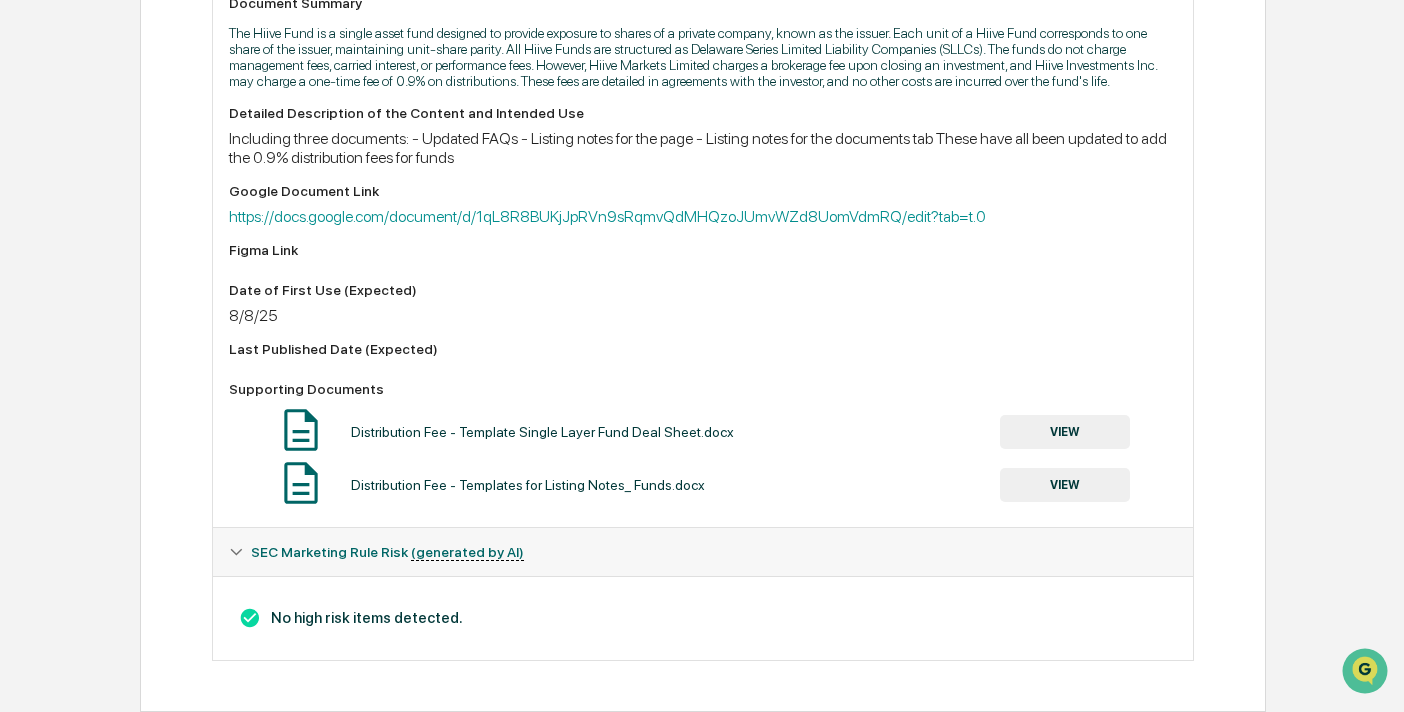 click on "Detailed Description of the Content and Intended Use Including three documents:
- Updated FAQs
- Listing notes for the page
- Listing notes for the documents tab
These have all been updated to add the 0.9% distribution fees for funds Google Document Link https://docs.google.com/document/d/1qL8R8BUKjJpRVn9sRqmvQdMHQzoJUmvWZd8UomVdmRQ/edit?tab=t.0 Figma Link Date of First Use (Expected) 8/8/25 Last Published Date (Expected) Supporting Documents Distribution Fee - Template Single Layer Fund Deal Sheet.docx VIEW Distribution Fee - Templates for Listing Notes_ Funds.docx VIEW" at bounding box center (703, 308) 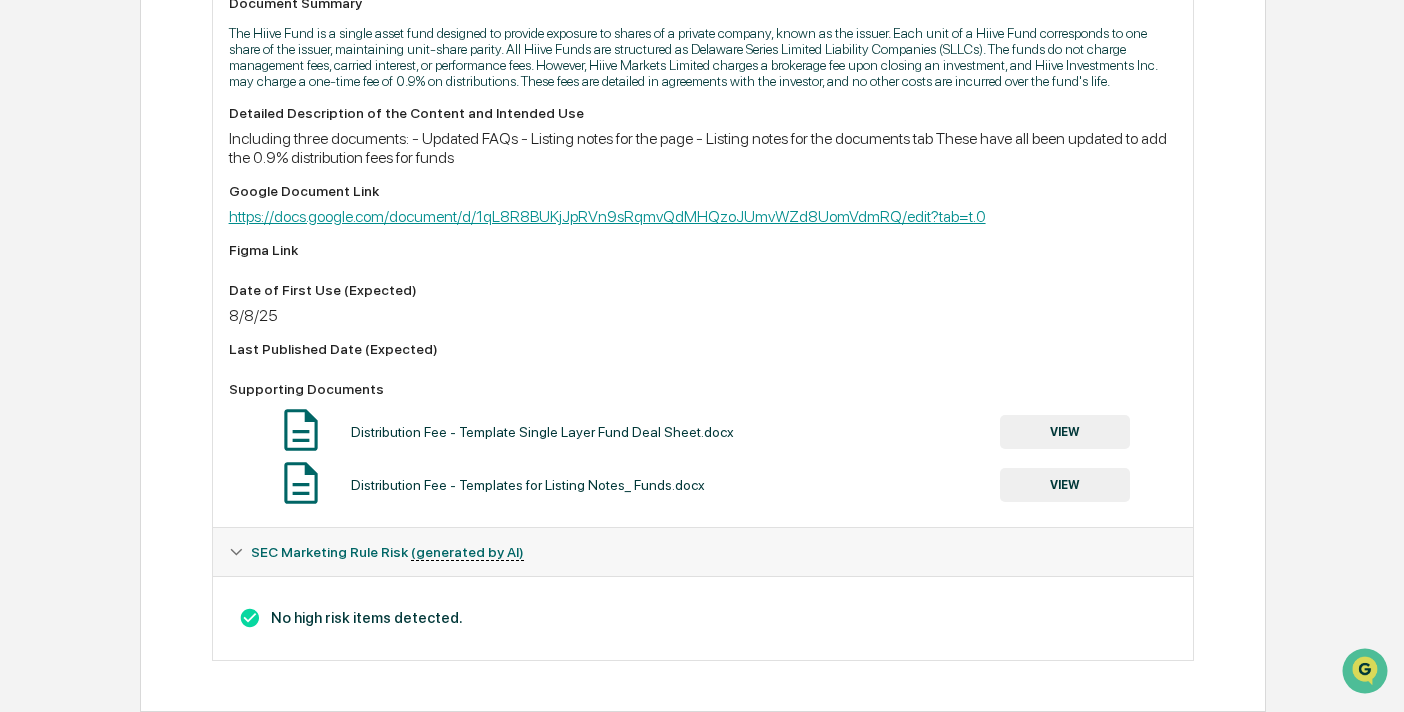 click on "https://docs.google.com/document/d/1qL8R8BUKjJpRVn9sRqmvQdMHQzoJUmvWZd8UomVdmRQ/edit?tab=t.0" at bounding box center (607, 216) 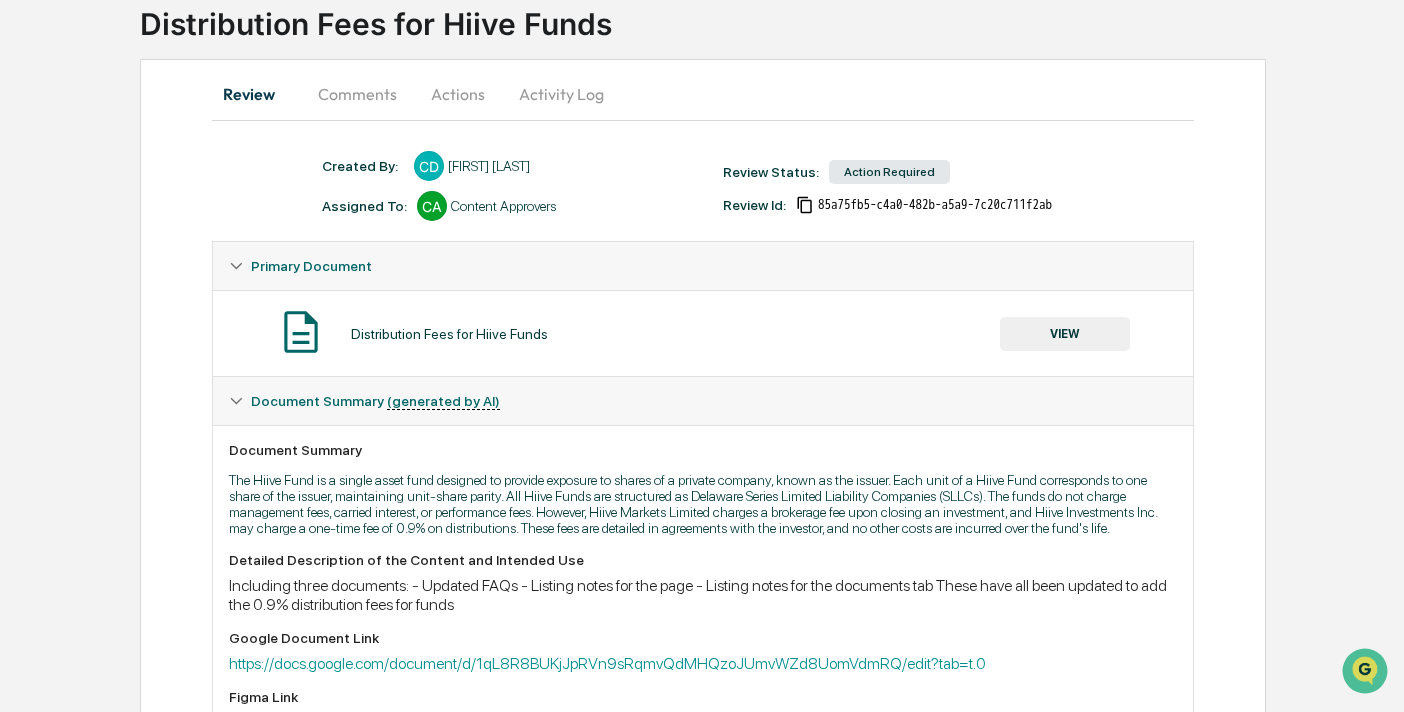 scroll, scrollTop: 0, scrollLeft: 0, axis: both 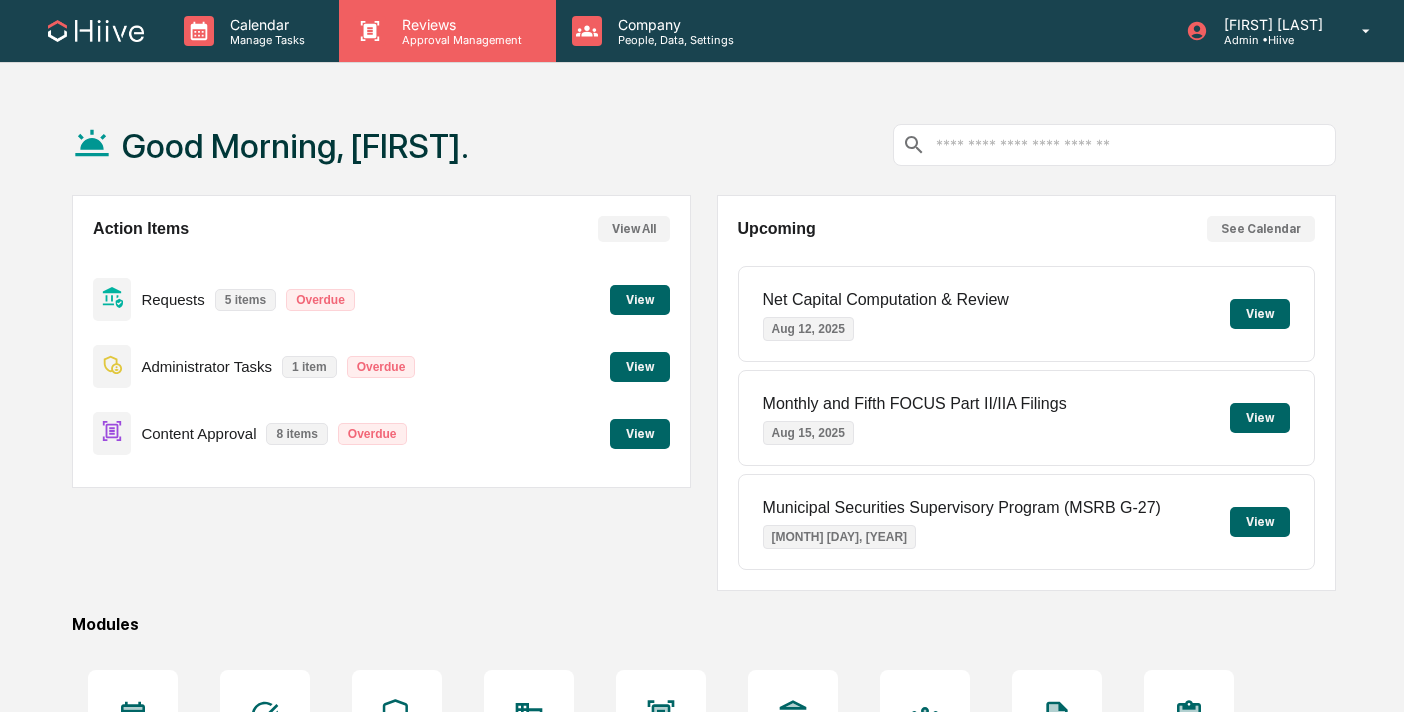 click on "Reviews" at bounding box center [459, 24] 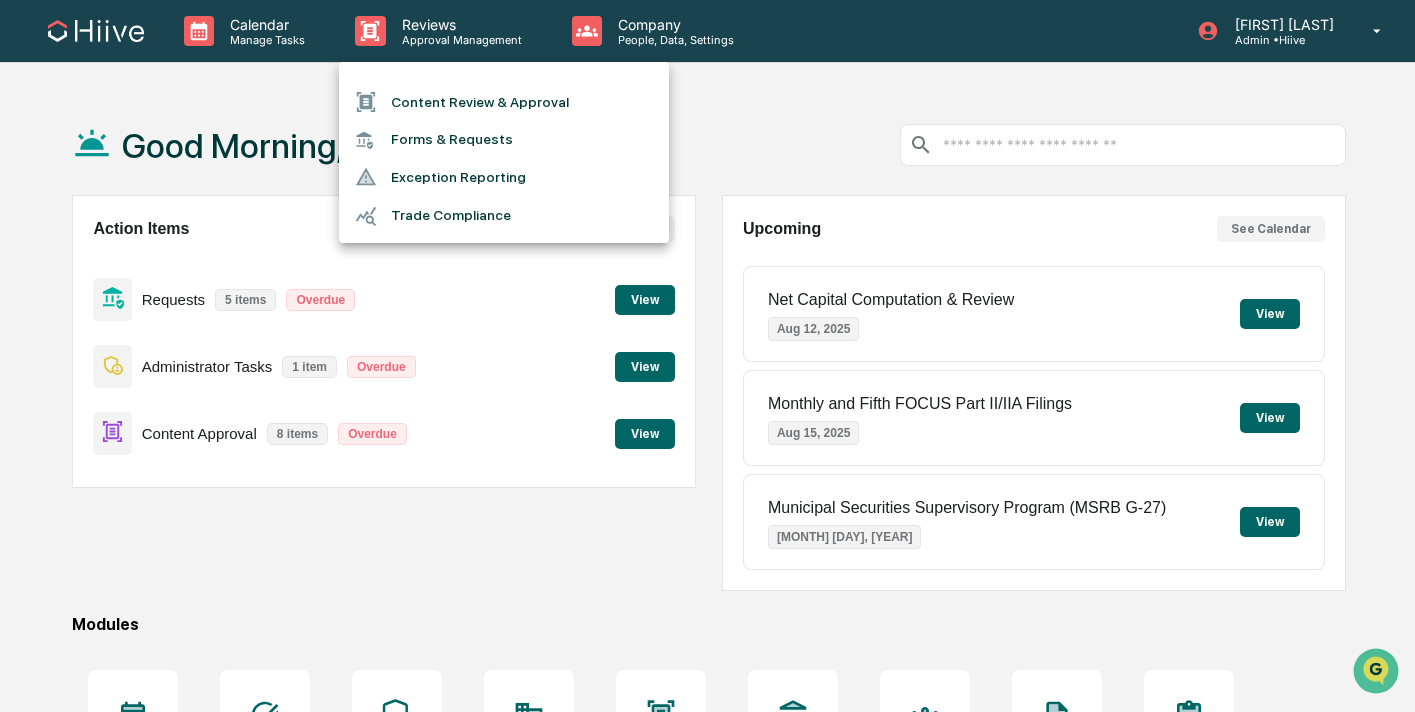 click on "Content Review & Approval" at bounding box center (504, 102) 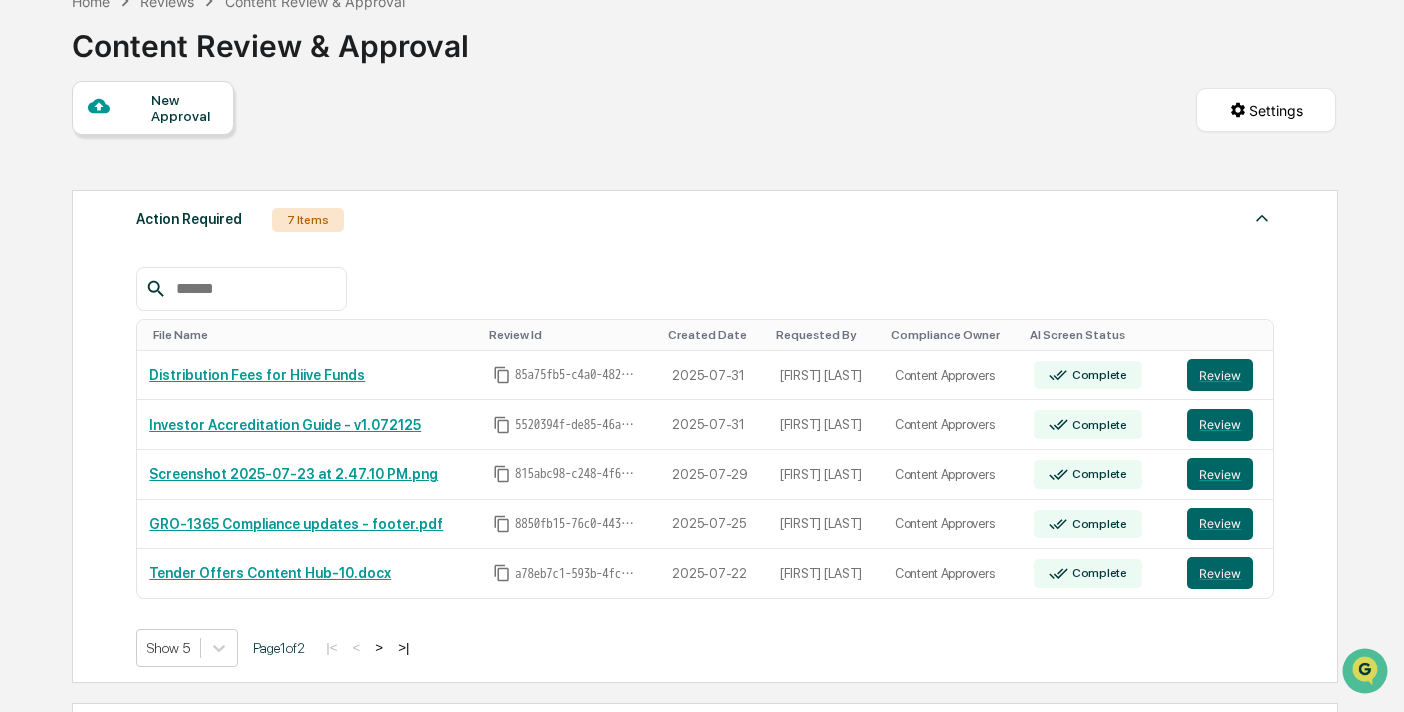 scroll, scrollTop: 125, scrollLeft: 0, axis: vertical 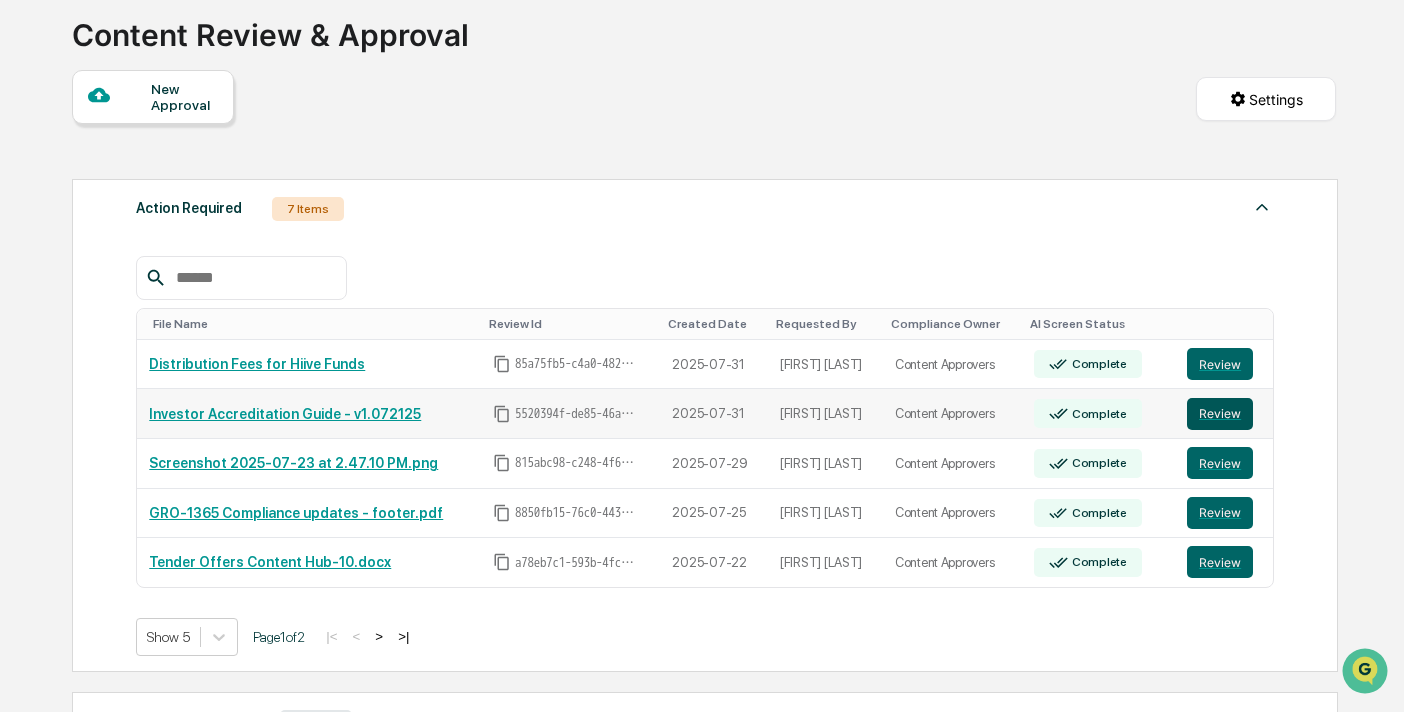 click on "Review" at bounding box center (1220, 414) 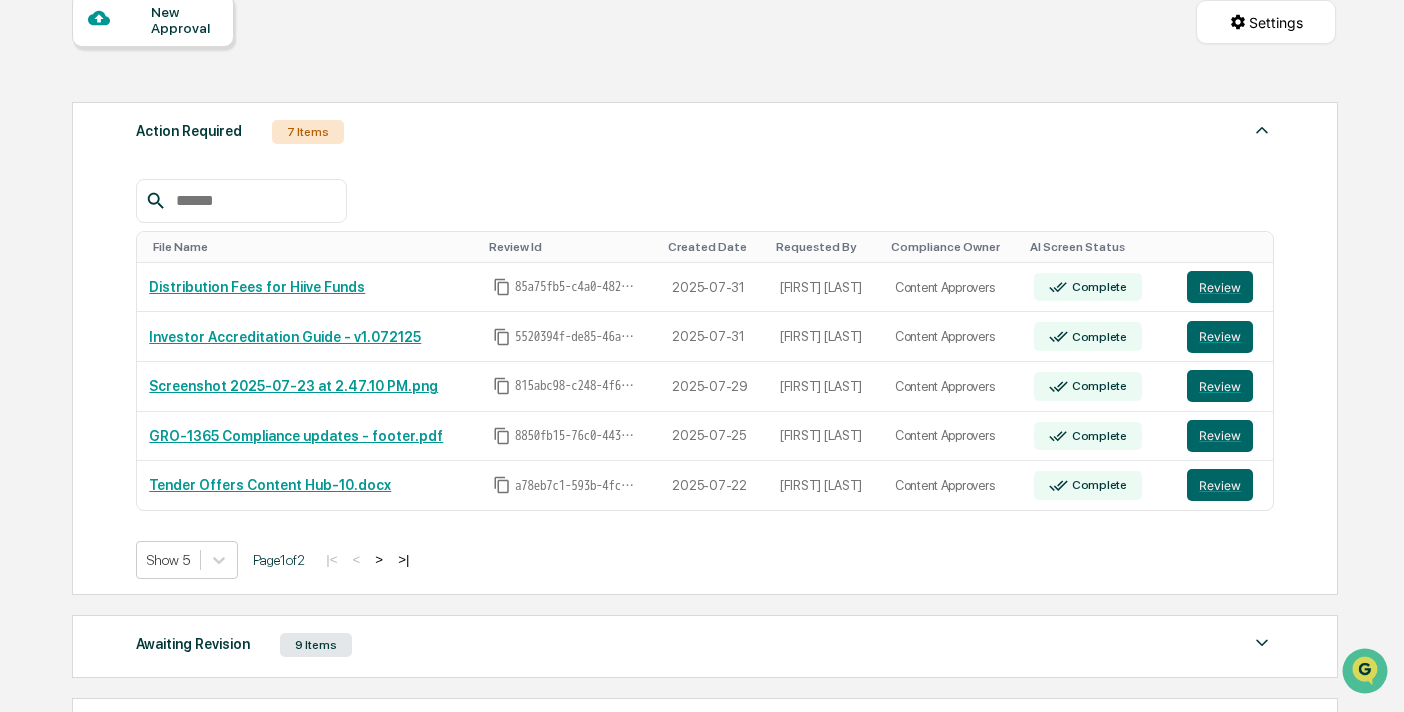 scroll, scrollTop: 228, scrollLeft: 0, axis: vertical 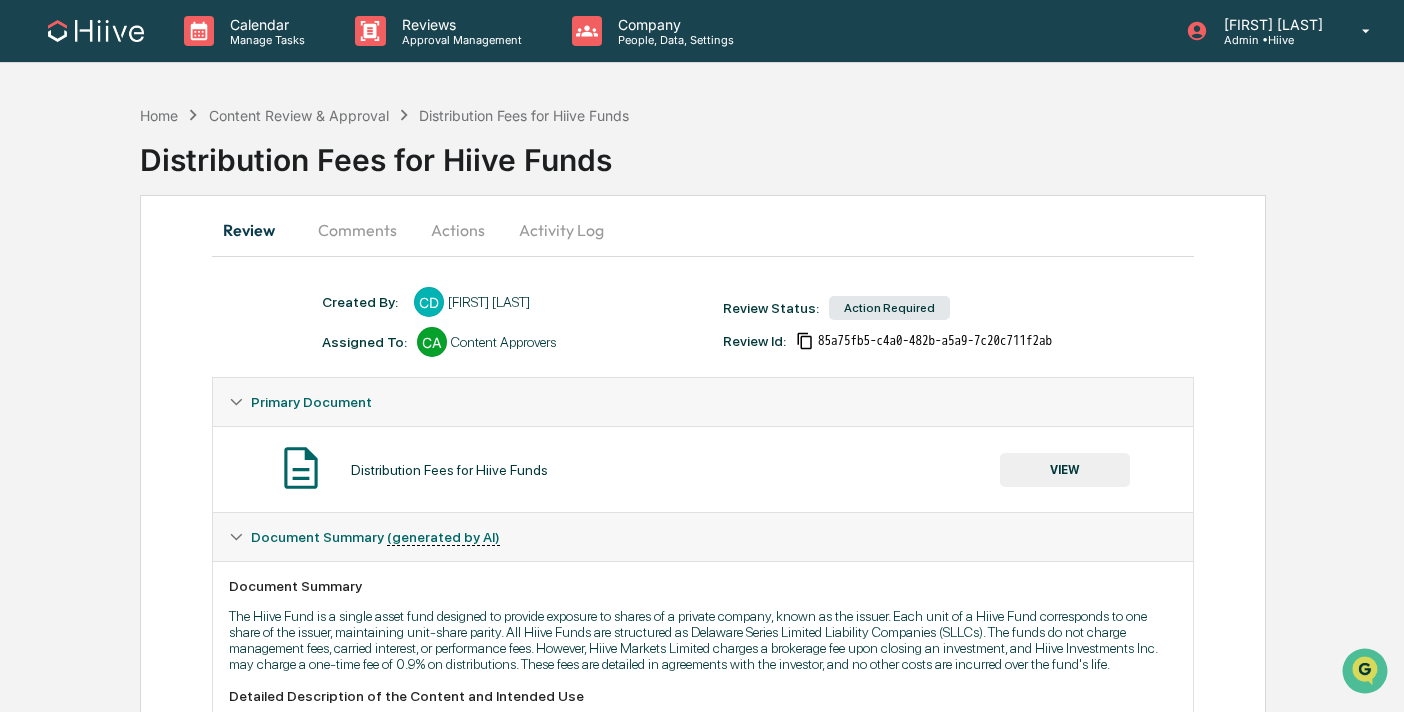 click on "Home Content Review & Approval Distribution Fees for Hiive Funds Distribution Fees for Hiive Funds Review Comments Actions Activity Log Created By: ‎ ‎ CD [NAME] [LAST] Assigned To: CA Content Approvers Review Status: Action Required Review Id: [UUID] Primary Document Distribution Fees for Hiive Funds VIEW Document Summary (generated by AI) Document Summary Detailed Description of the Content and Intended Use Including three documents: - Updated FAQs - Listing notes for the page - Listing notes for the documents tab These have all been updated to add the 0.9% distribution fees for funds Google Document Link [URL] Figma Link Date of First Use (Expected) [DATE] Last Published Date (Expected) Supporting Documents Distribution Fee - Template Single Layer Fund Deal Sheet.docx VIEW Distribution Fee - Templates for Listing Notes_ Funds.docx VIEW SEC Marketing Rule Risk (generated by AI)" at bounding box center (702, 695) 